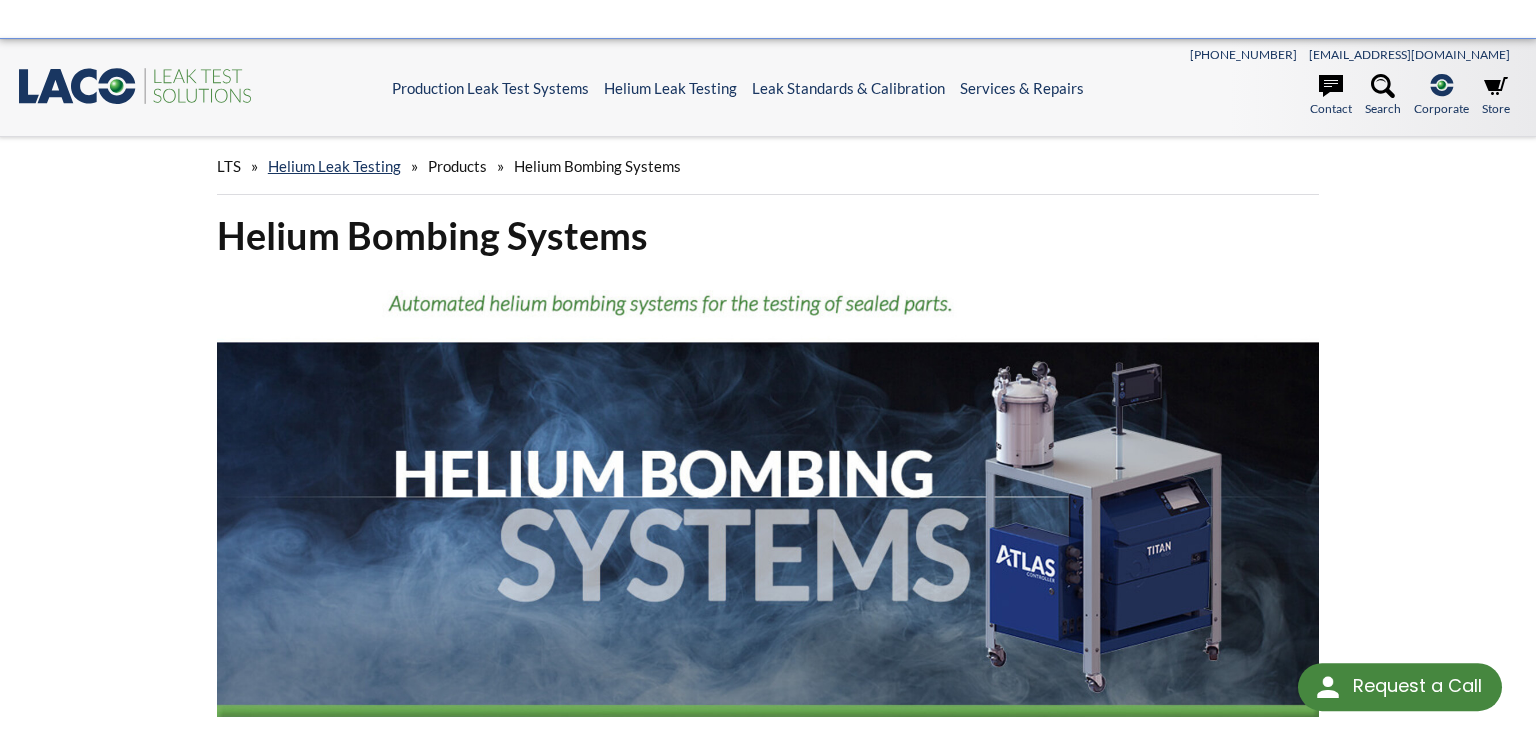 scroll, scrollTop: 317, scrollLeft: 0, axis: vertical 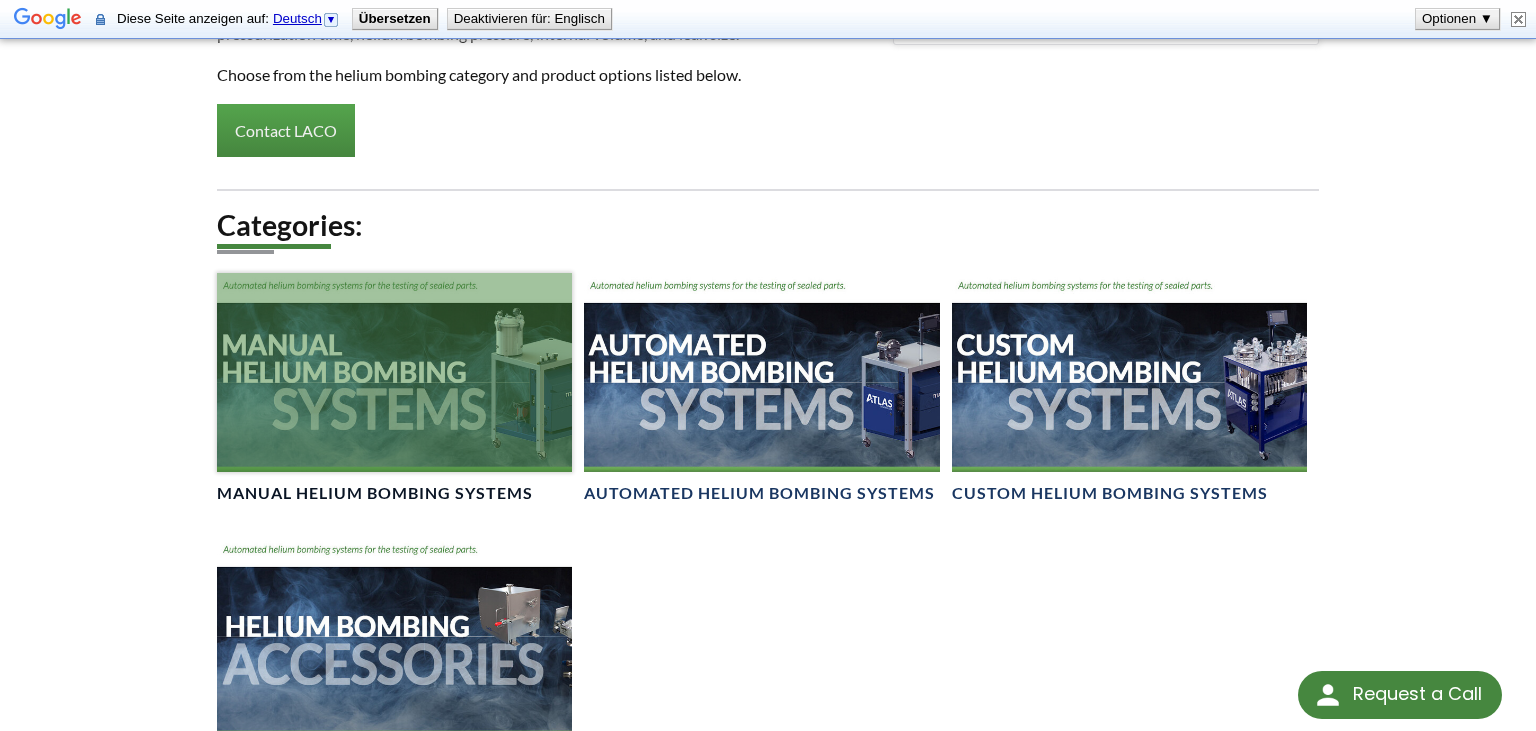 click at bounding box center (394, 372) 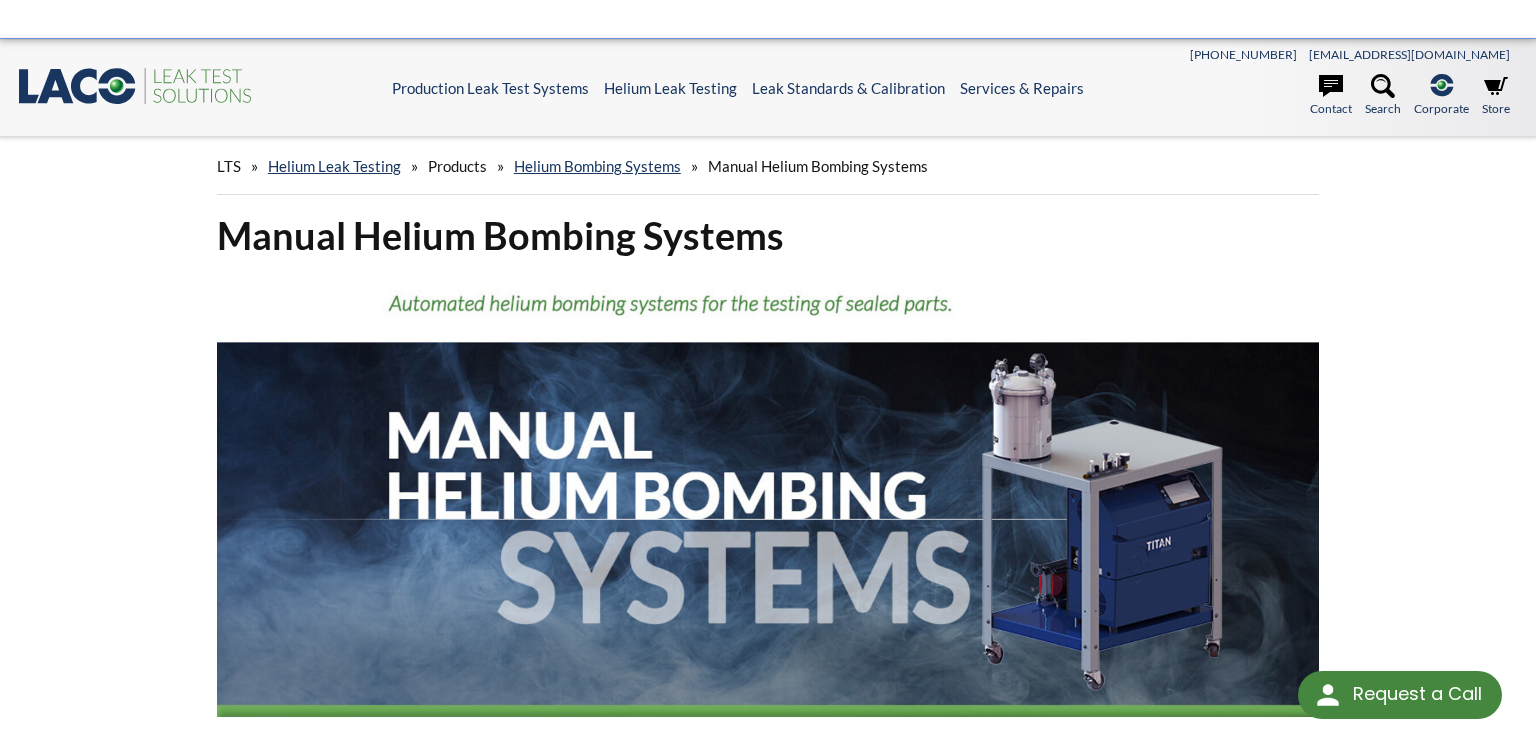 scroll, scrollTop: 739, scrollLeft: 0, axis: vertical 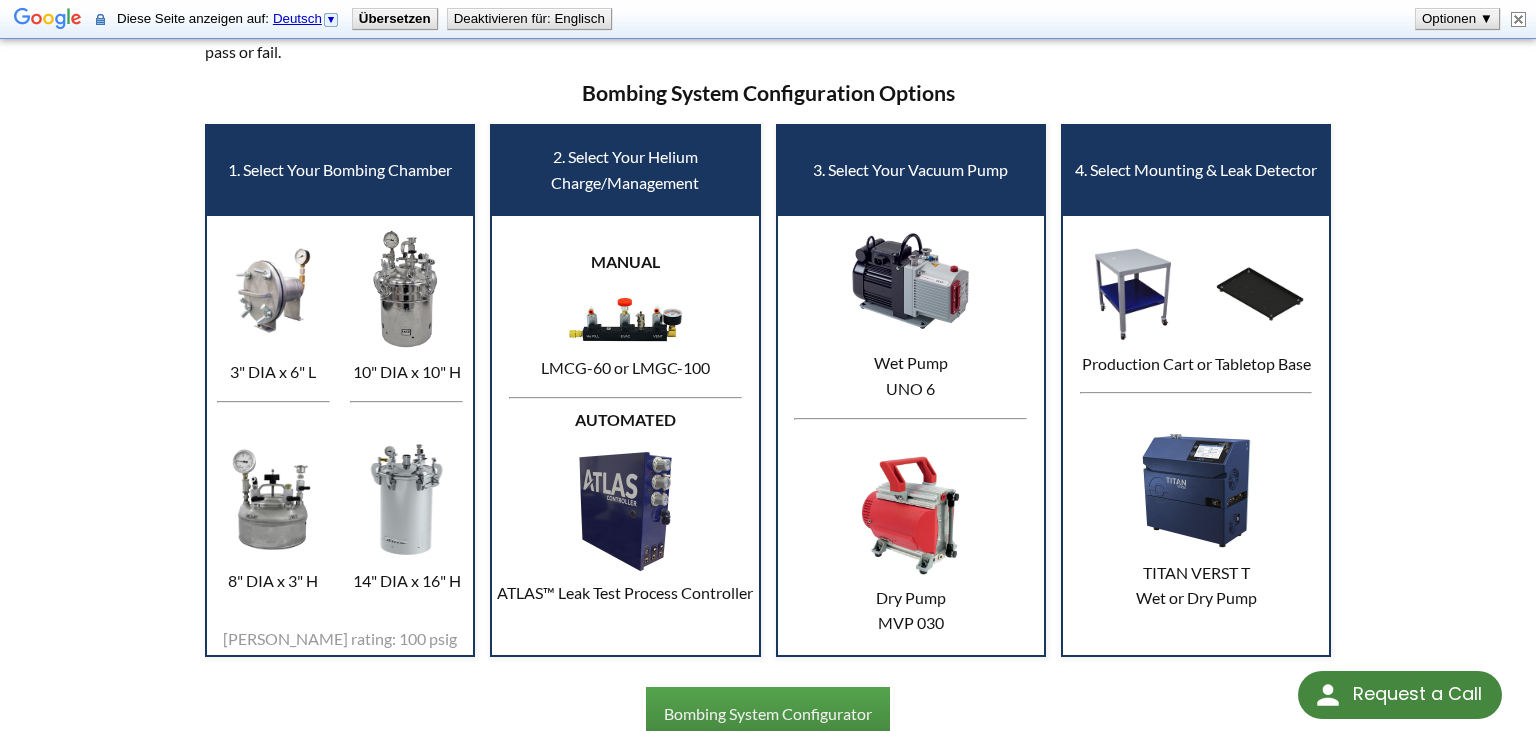 click at bounding box center [273, 290] 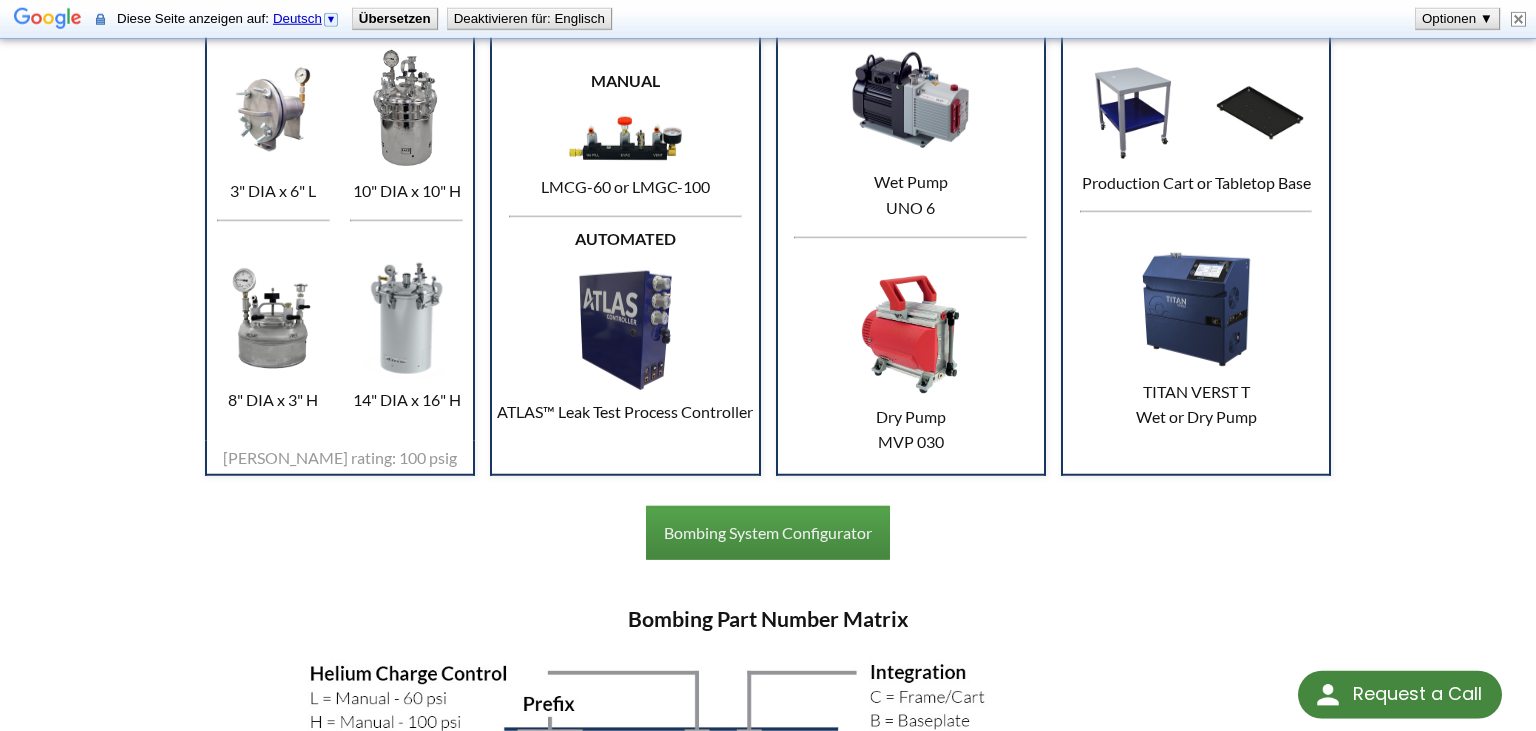 scroll, scrollTop: 1267, scrollLeft: 0, axis: vertical 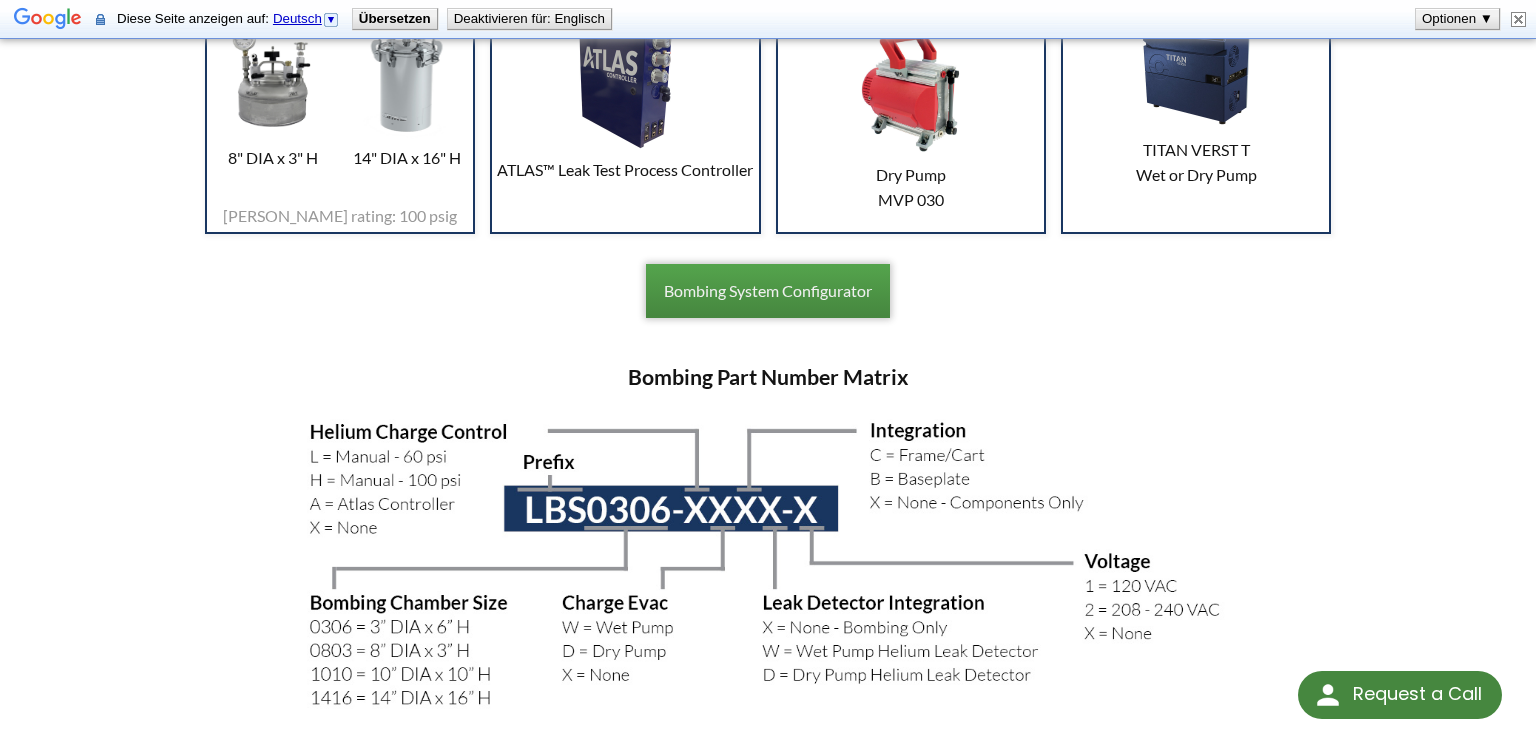 click on "Bombing System Configurator" at bounding box center [768, 291] 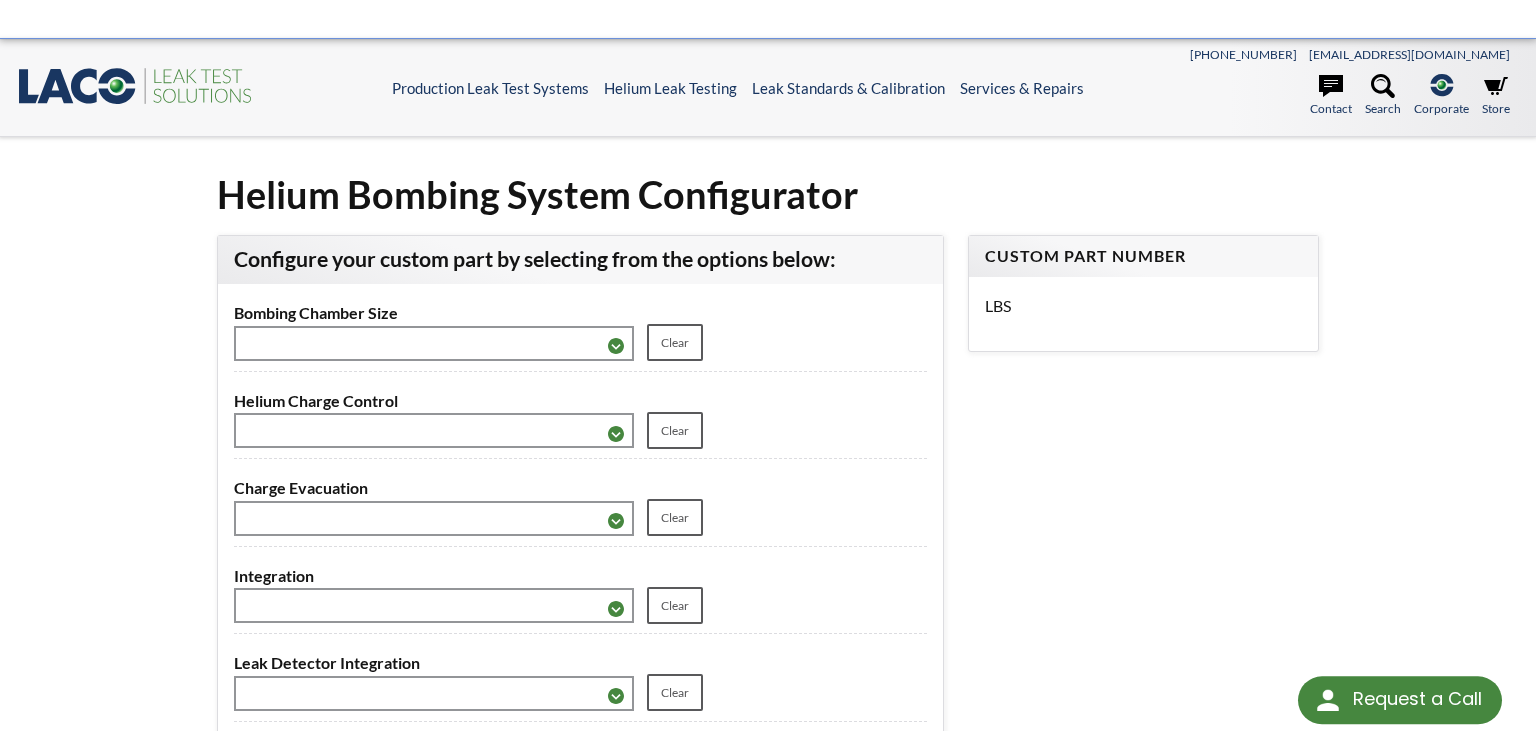scroll, scrollTop: 0, scrollLeft: 0, axis: both 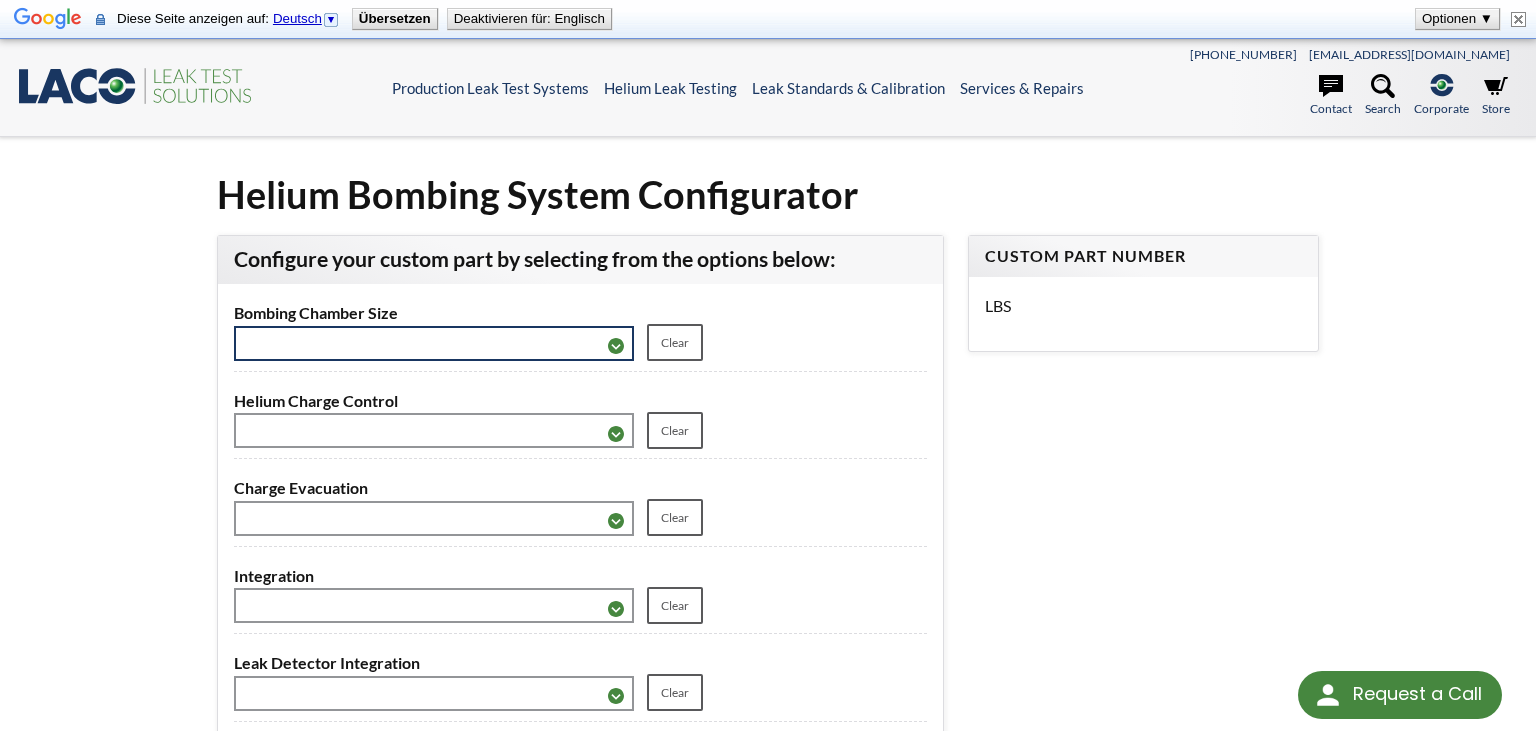 click on "**********" at bounding box center (434, 343) 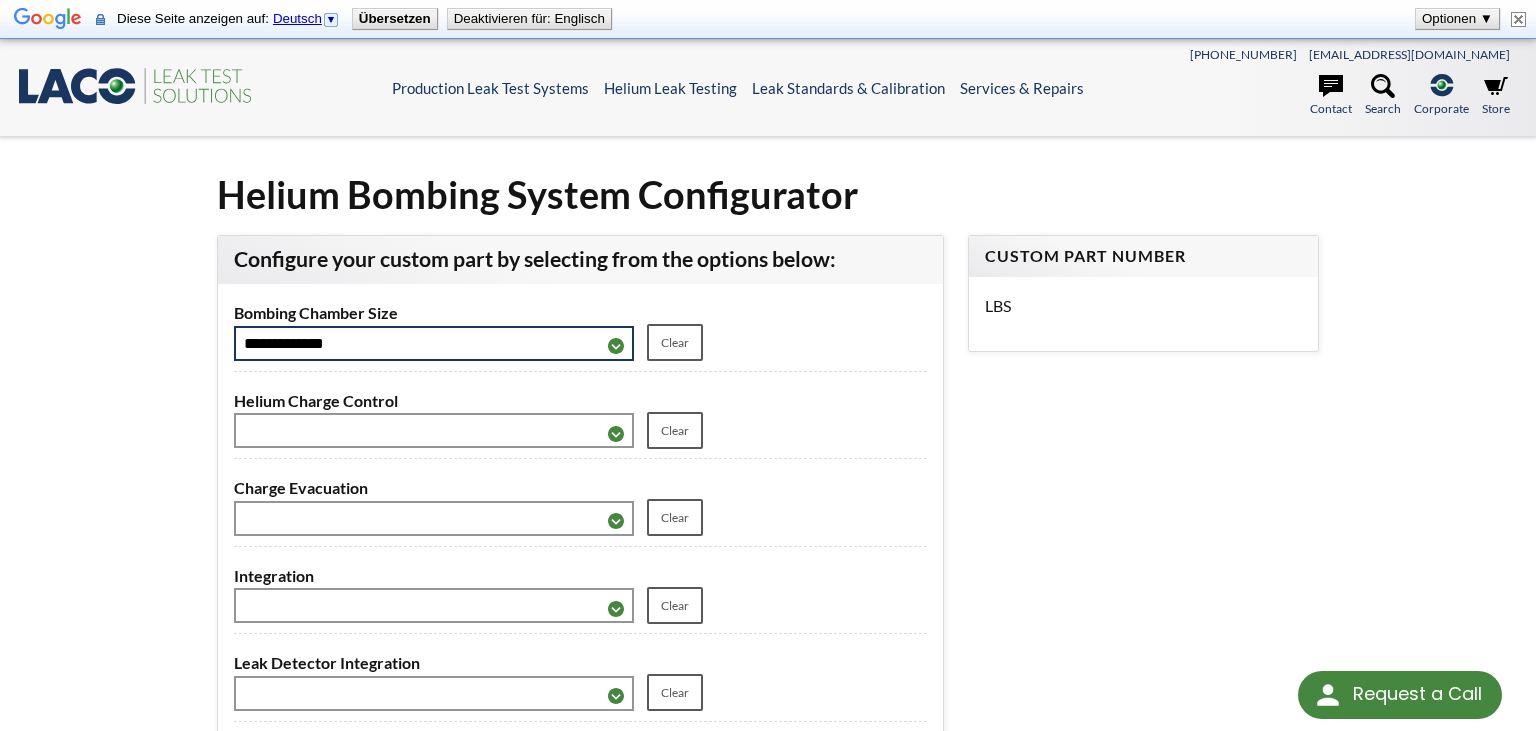click on "**********" at bounding box center (0, 0) 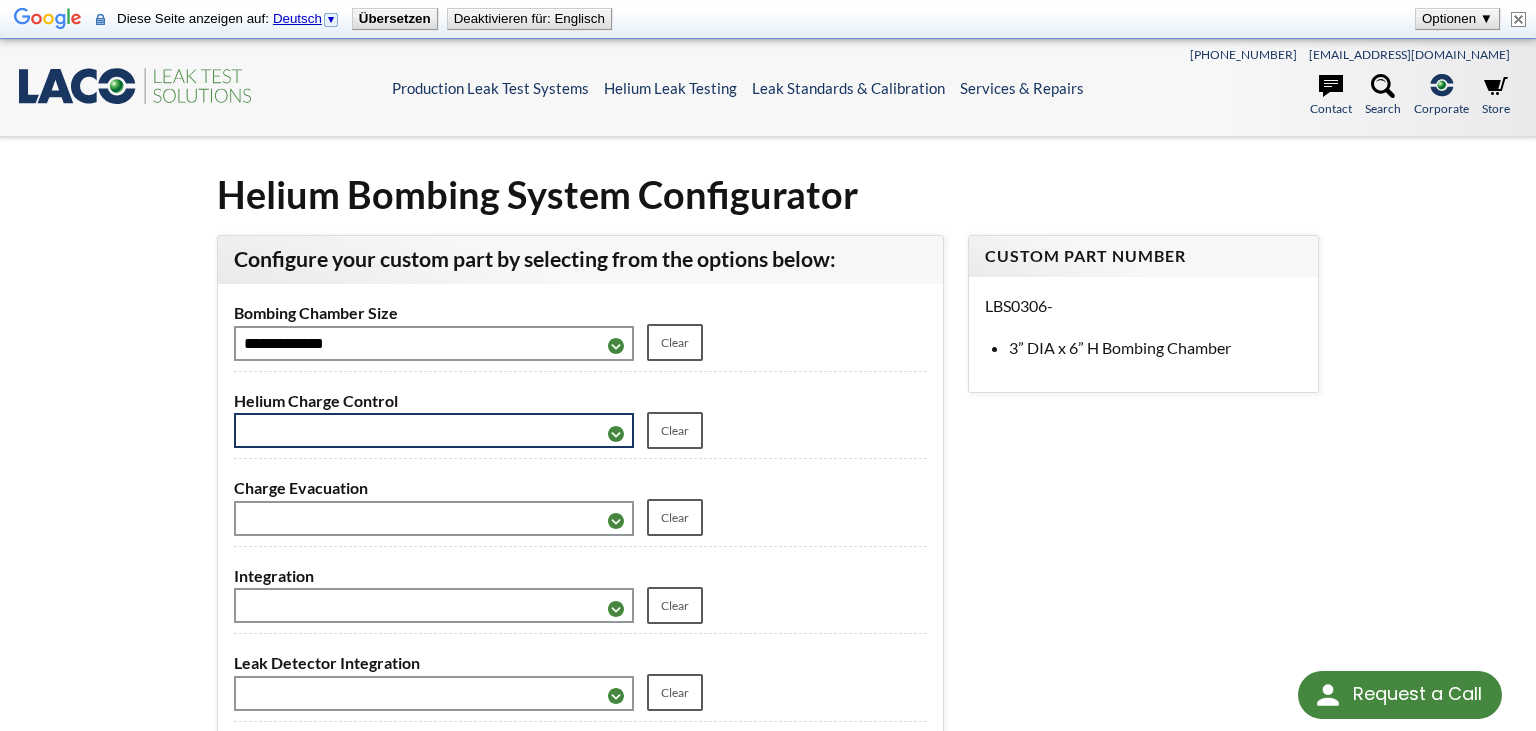 click on "**********" at bounding box center (434, 430) 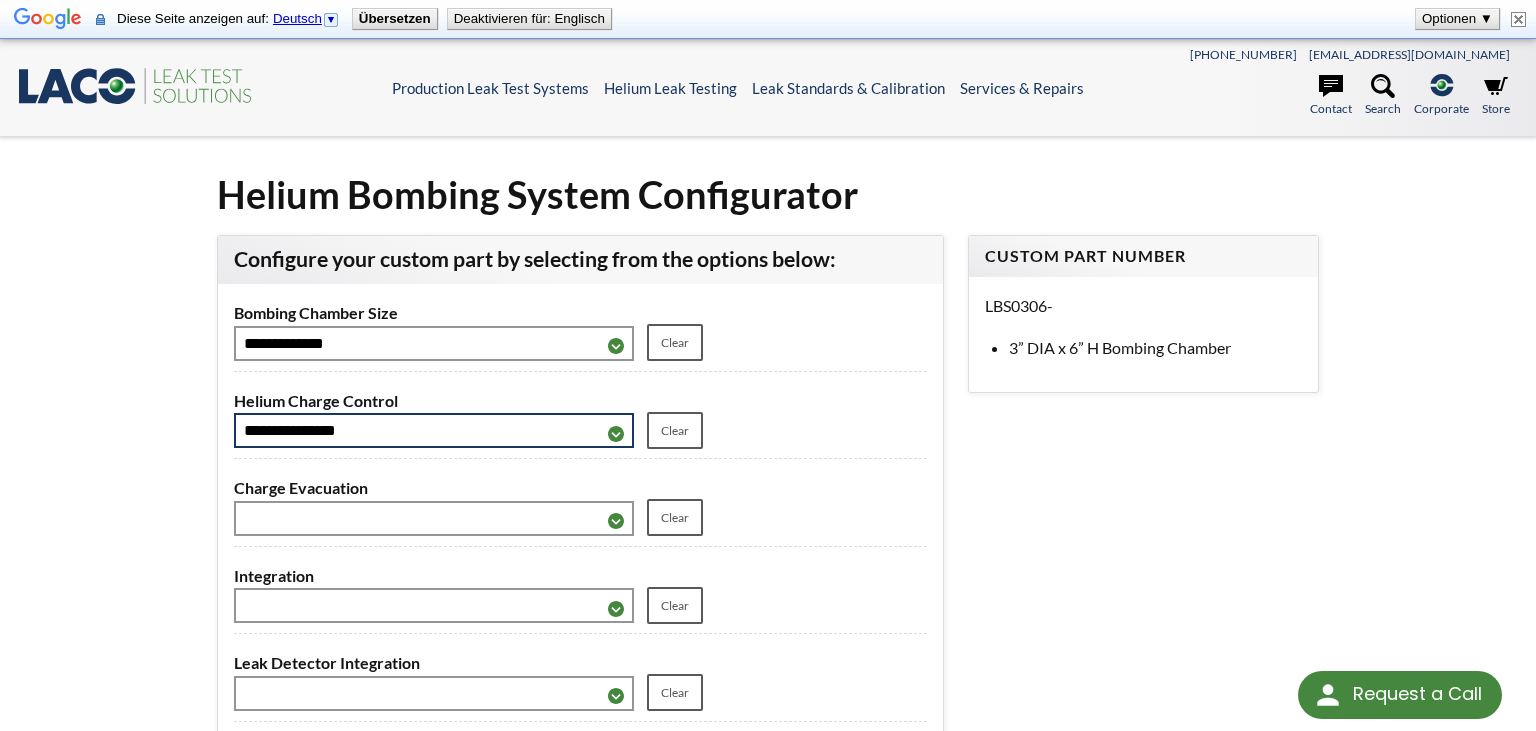 click on "**********" at bounding box center (0, 0) 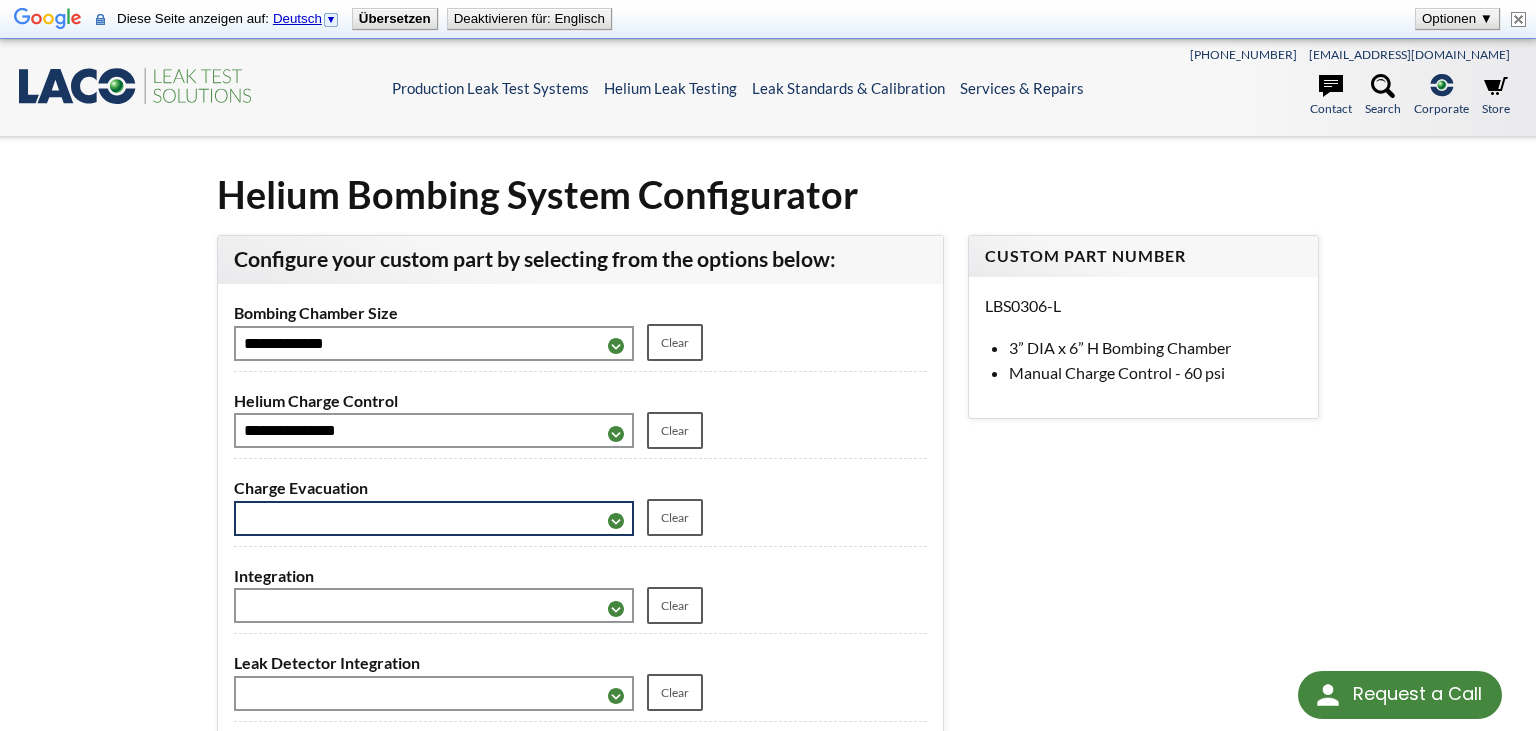 click on "******** ******** ****" at bounding box center [434, 518] 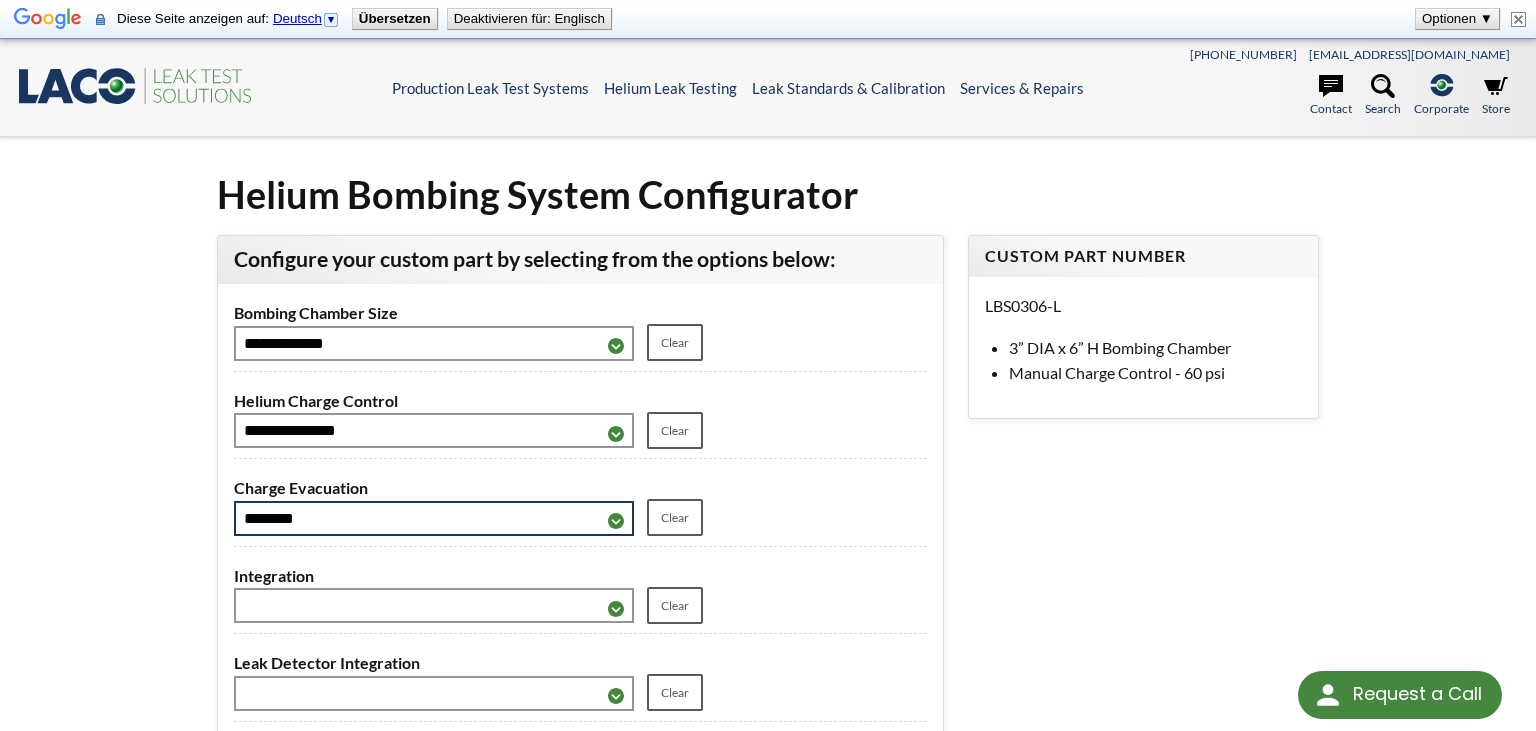 click on "****" at bounding box center (0, 0) 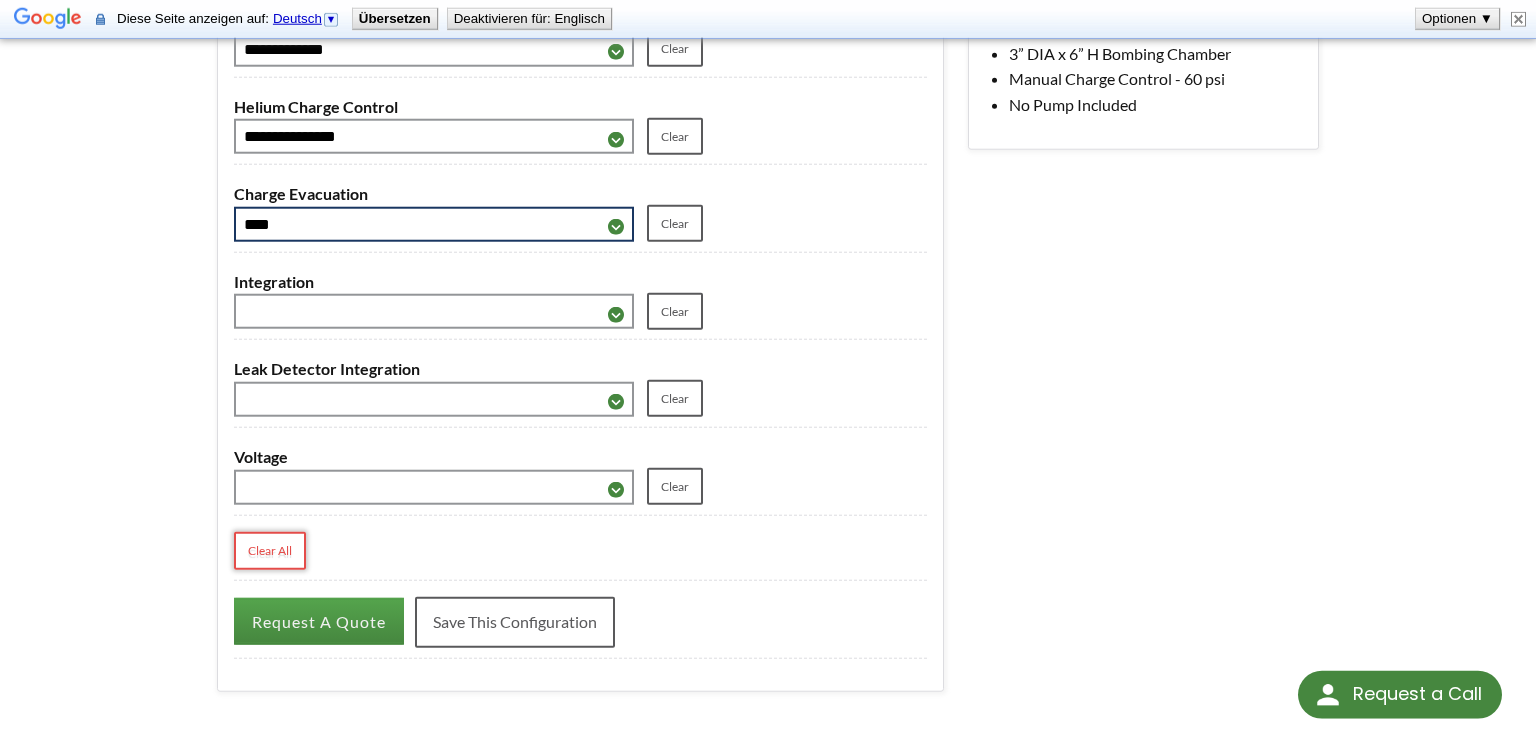 scroll, scrollTop: 316, scrollLeft: 0, axis: vertical 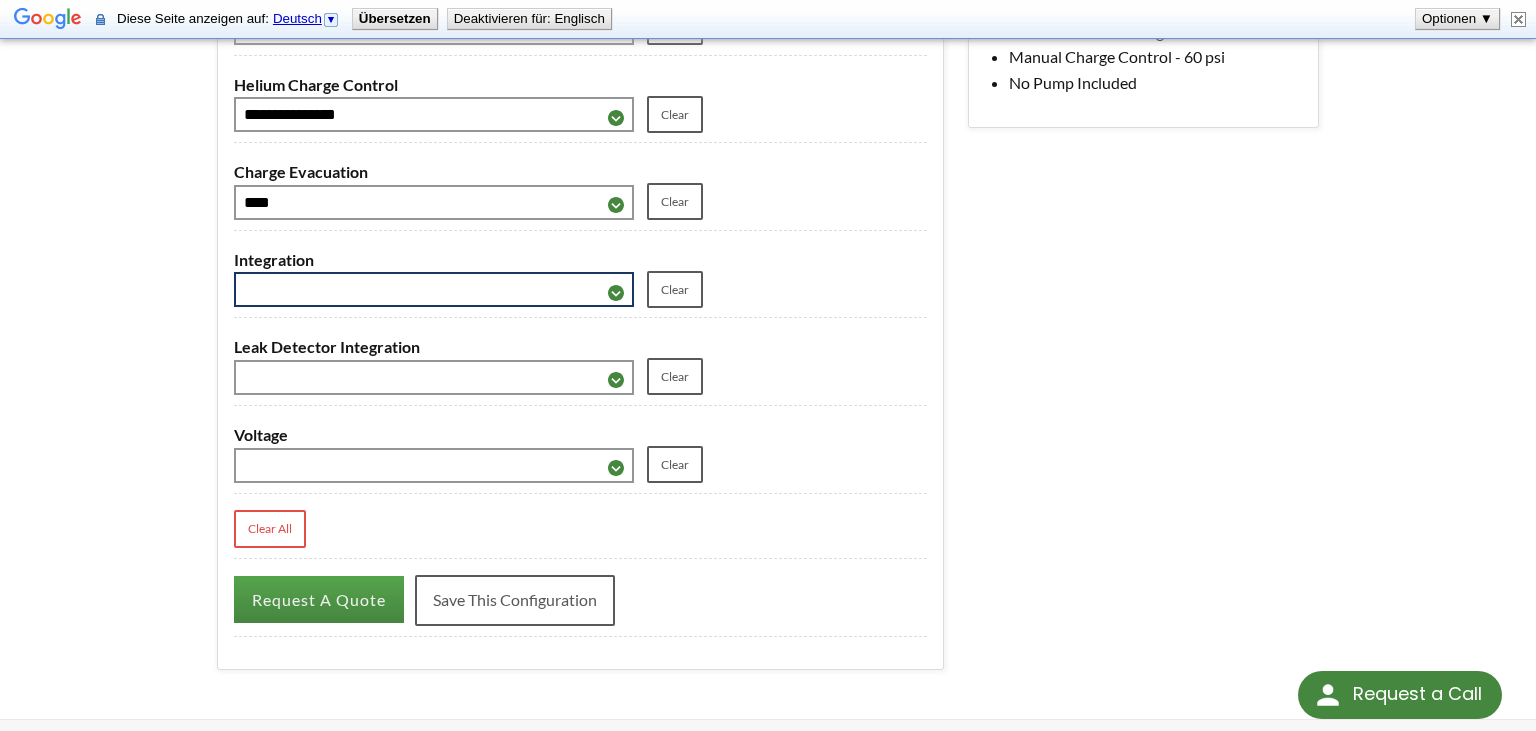 click on "**********" at bounding box center [434, 289] 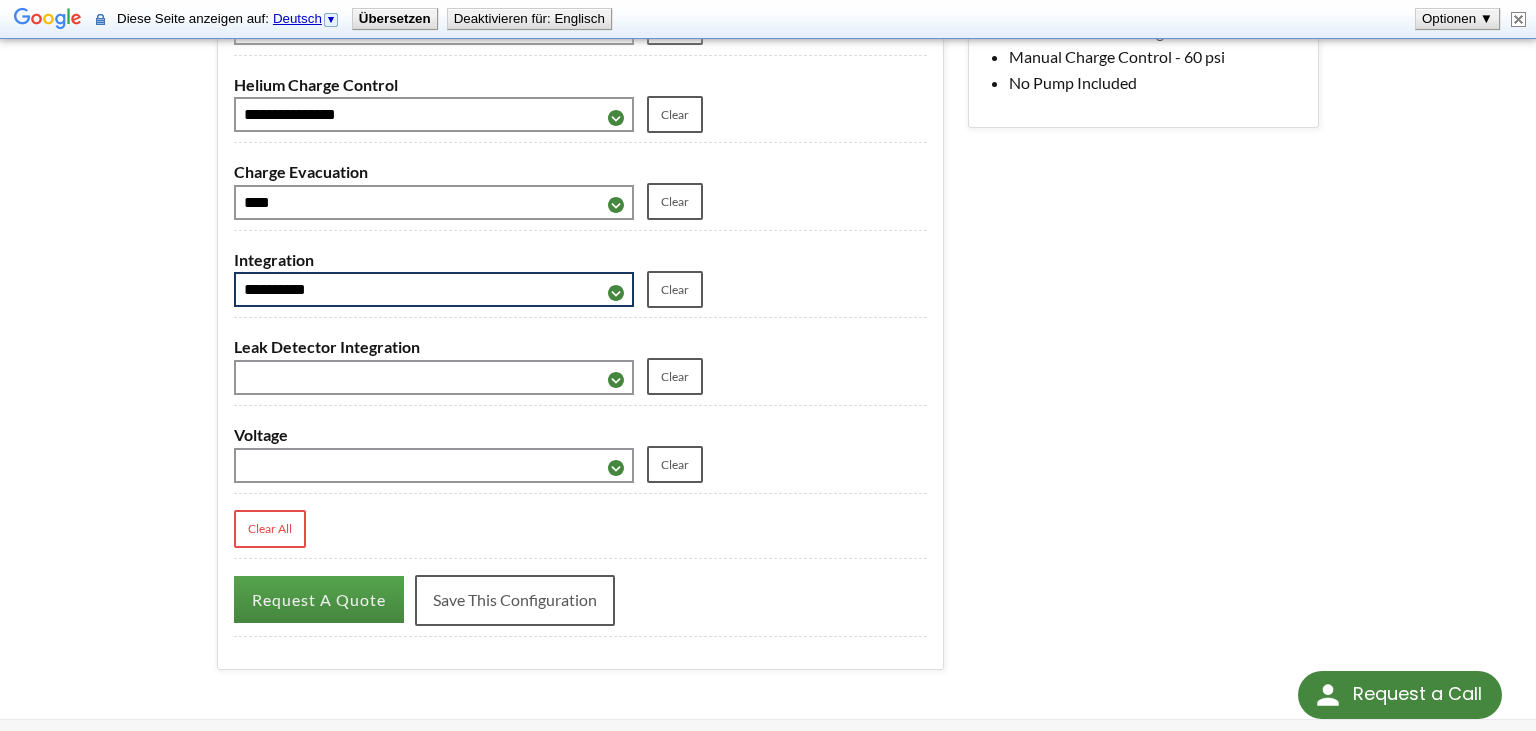 click on "****" at bounding box center [0, 0] 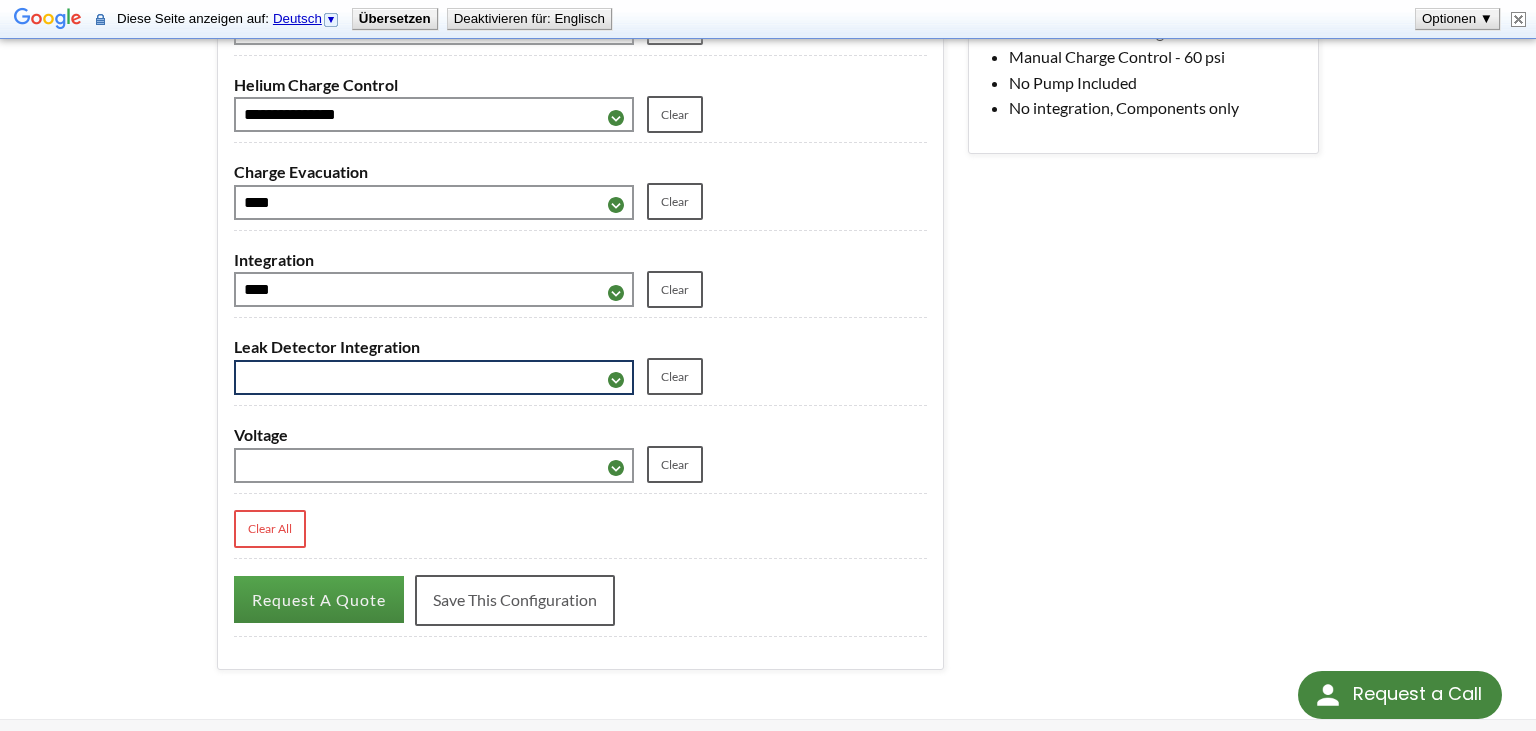 click on "**********" at bounding box center [434, 377] 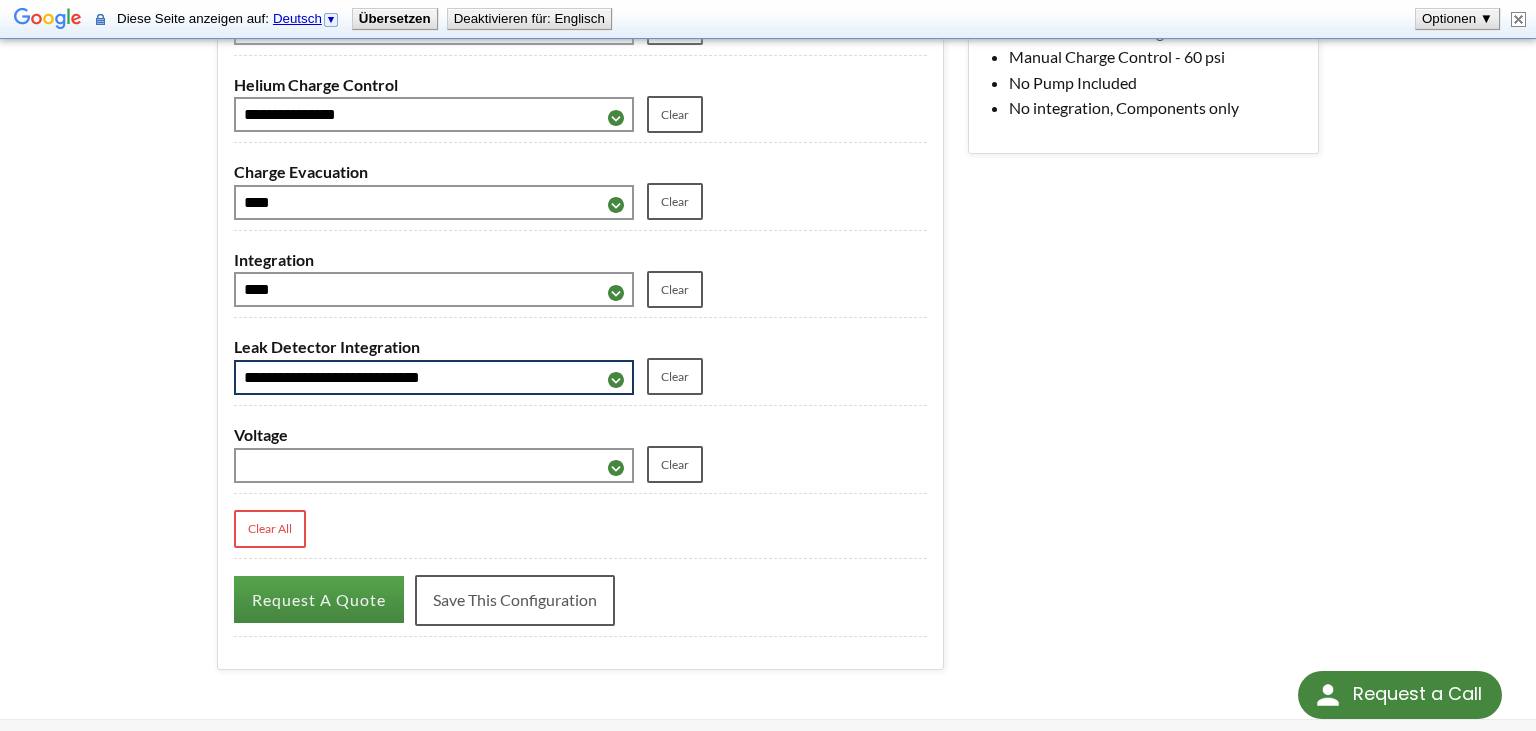 click on "****" at bounding box center (0, 0) 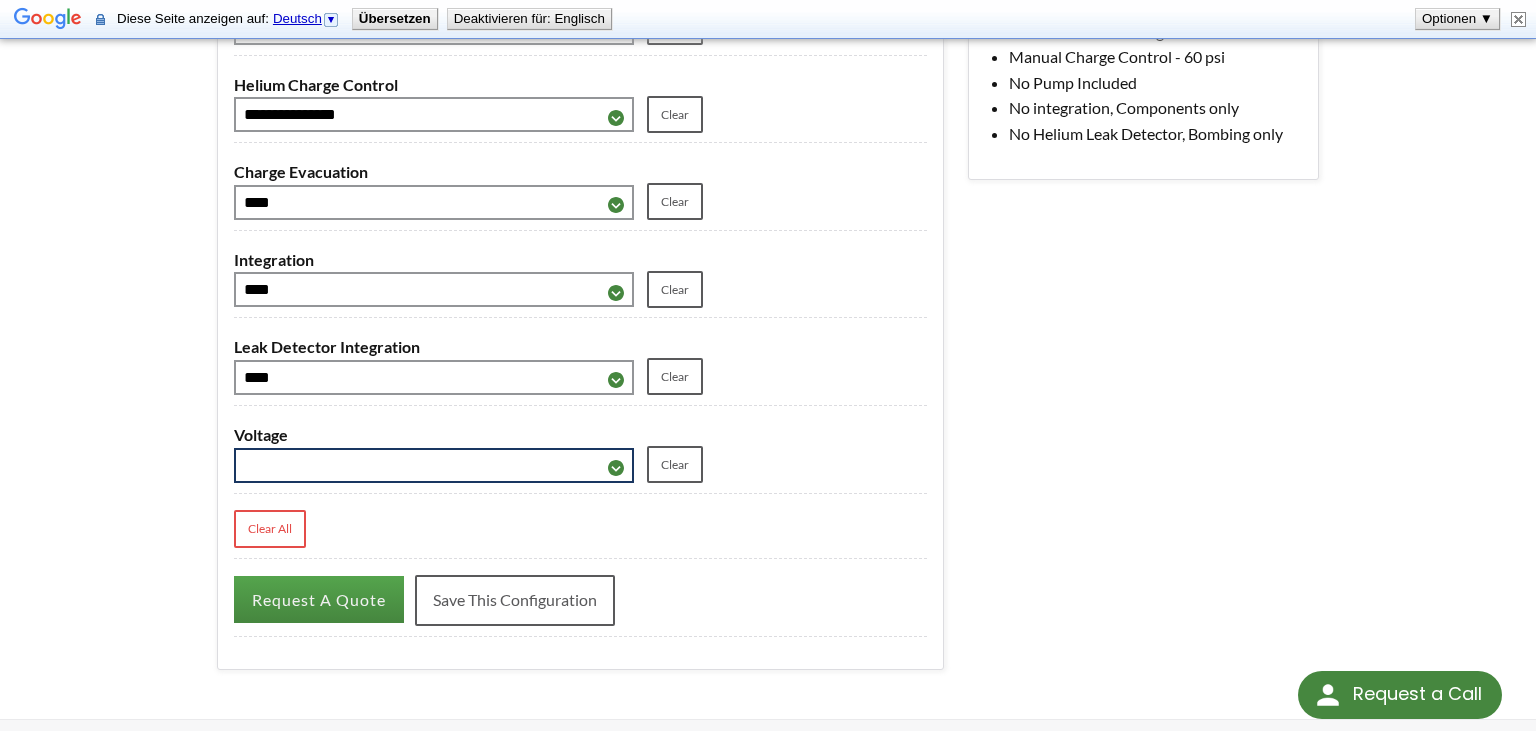 click on "**********" at bounding box center [434, 465] 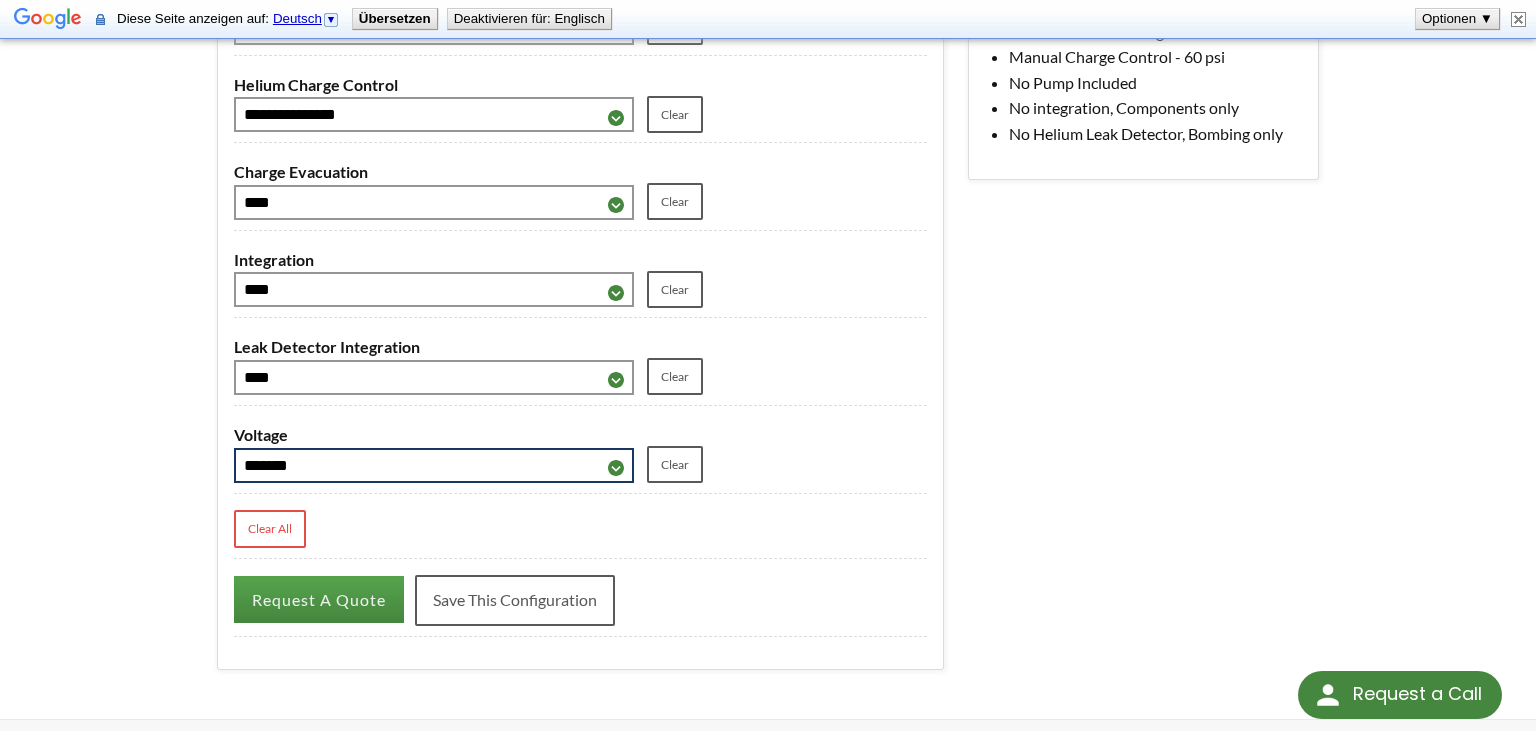 click on "****" at bounding box center (0, 0) 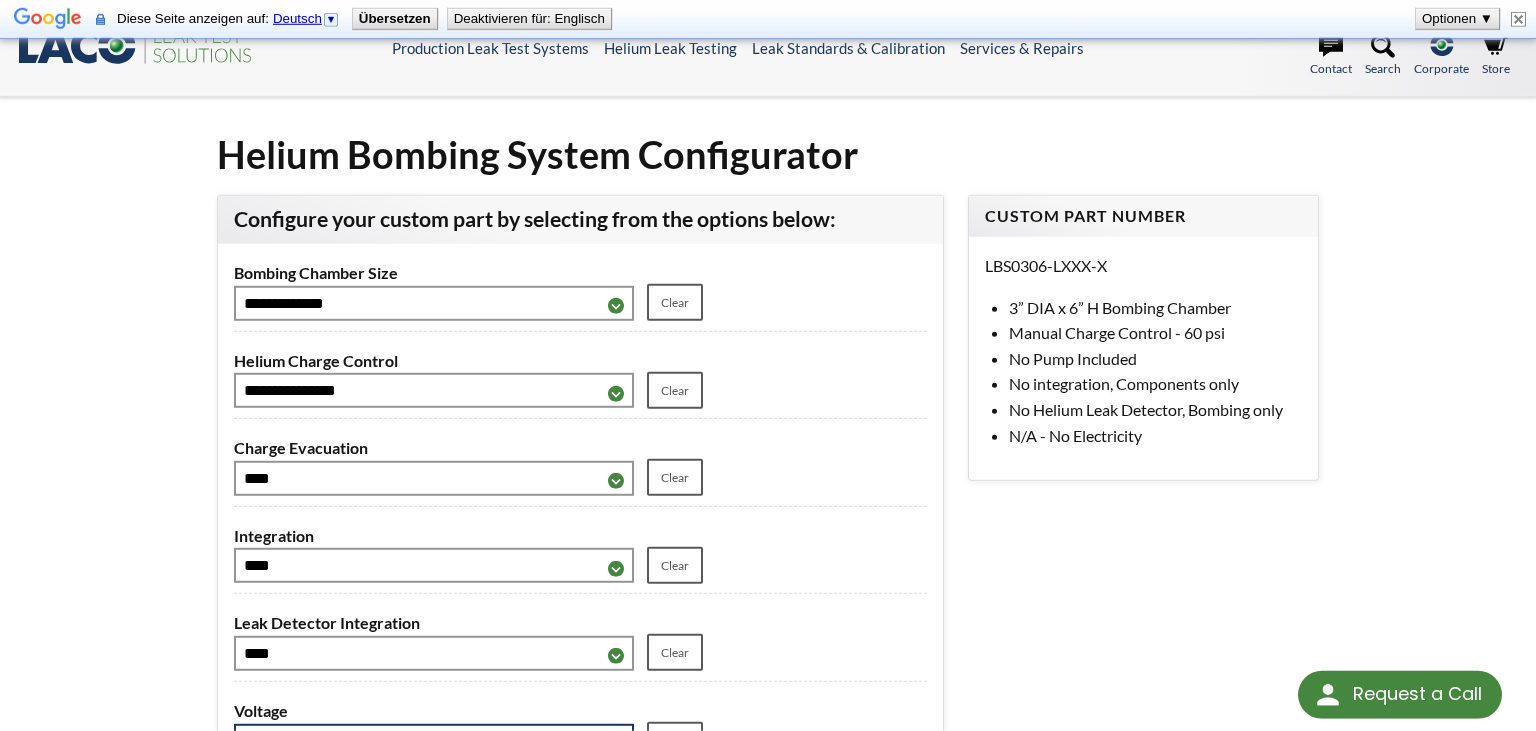 scroll, scrollTop: 0, scrollLeft: 0, axis: both 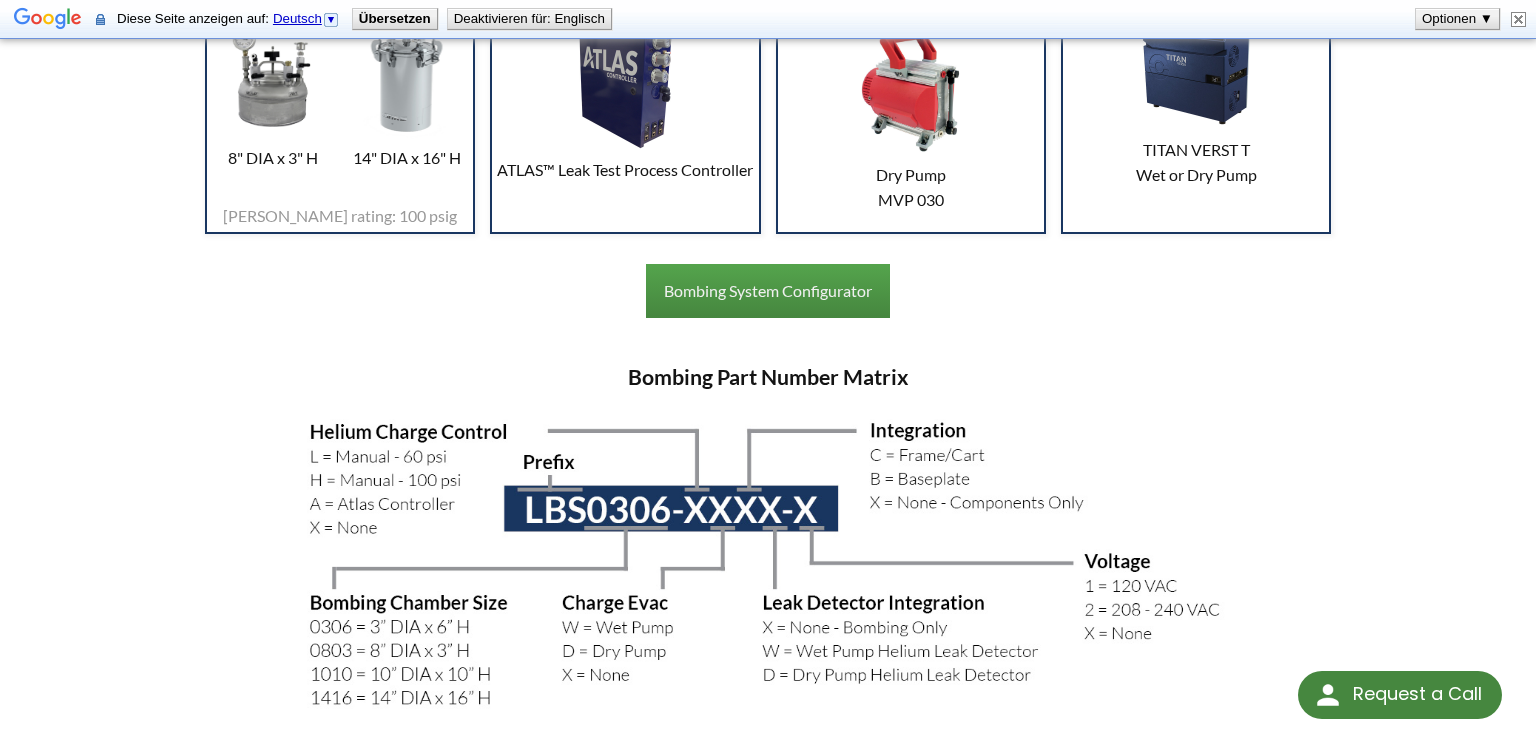 click on "LTS » Helium Leak Testing » Products » Helium Bombing Systems » Manual Helium Bombing Systems
Manual Helium Bombing Systems
LACO’s manually operated helium bombing systems utilize our standard gas charge manifold ( LMGC-60  or  LMGC-100 ) in conjunction with our standard helium bombing chambers. The manifold includes three main valves: helium fill, evacuation, and vent. The user connects helium gas to the manifold and then can manually control helium gas exposure to the test parts. LACO offers 4 sizes of bombing chambers to meet your part and batch size needs. After helium exposure, the user can use LACO’s leak detector vacuum chambers with our  TITAN VERSA™ Helium Leak Detector  to determine if the part is a pass or fail.
Bombing System Configuration Options
1. Select Your Bombing Chamber
3" DIA x 6" L" at bounding box center [768, 882] 